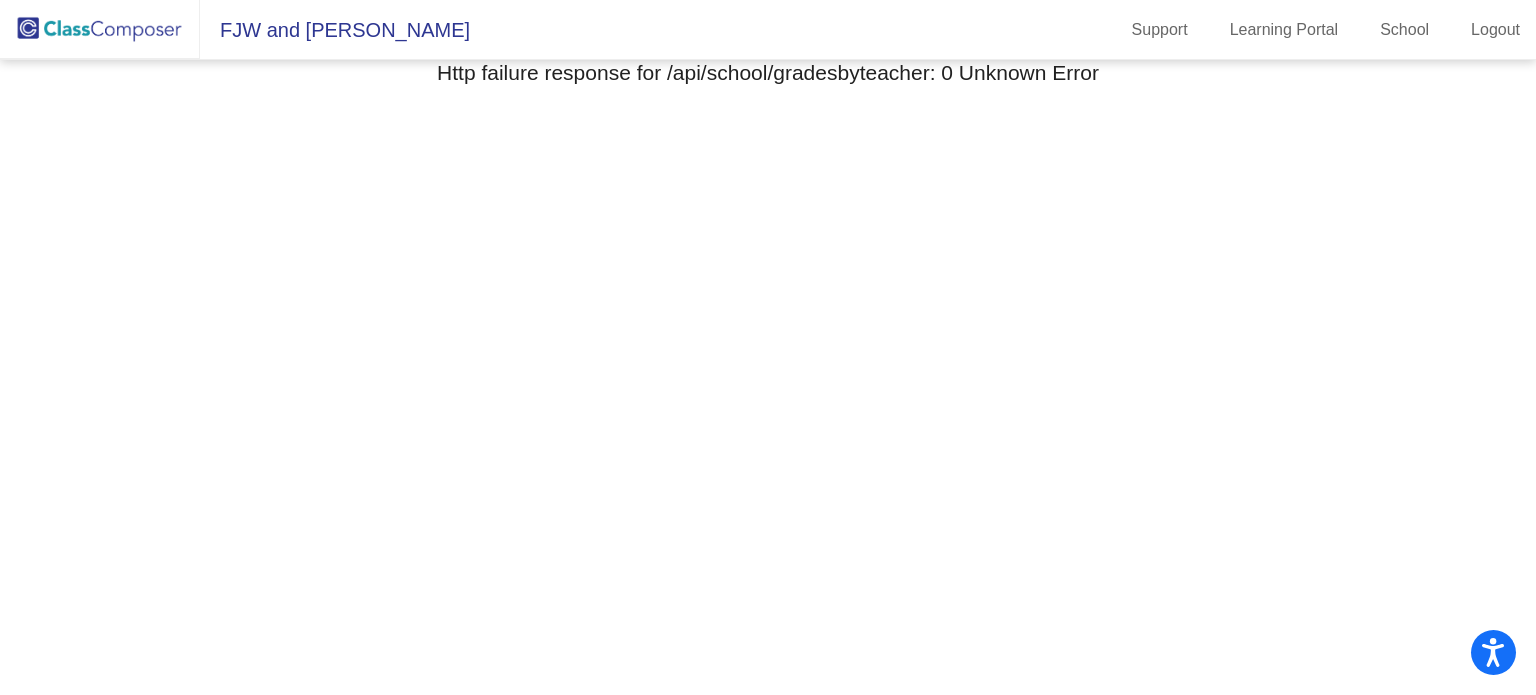 scroll, scrollTop: 0, scrollLeft: 0, axis: both 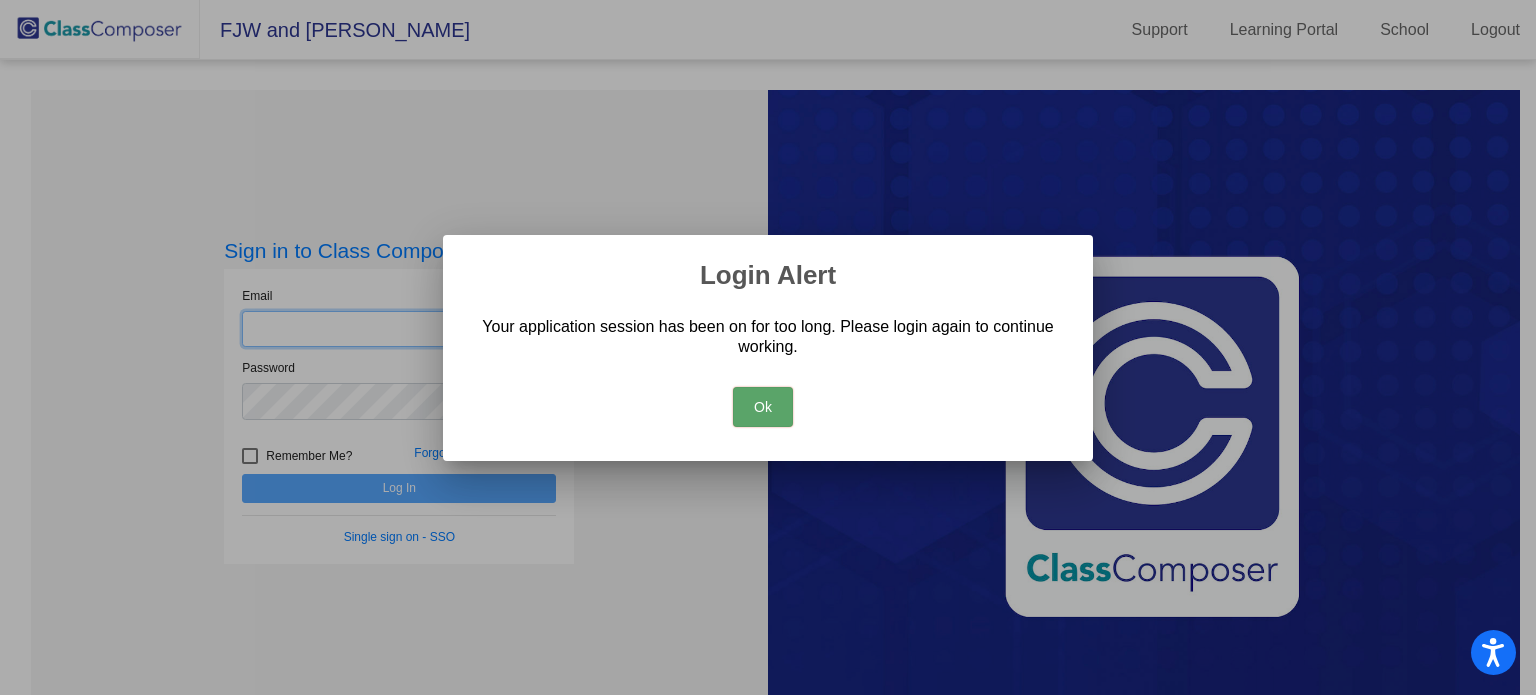 type 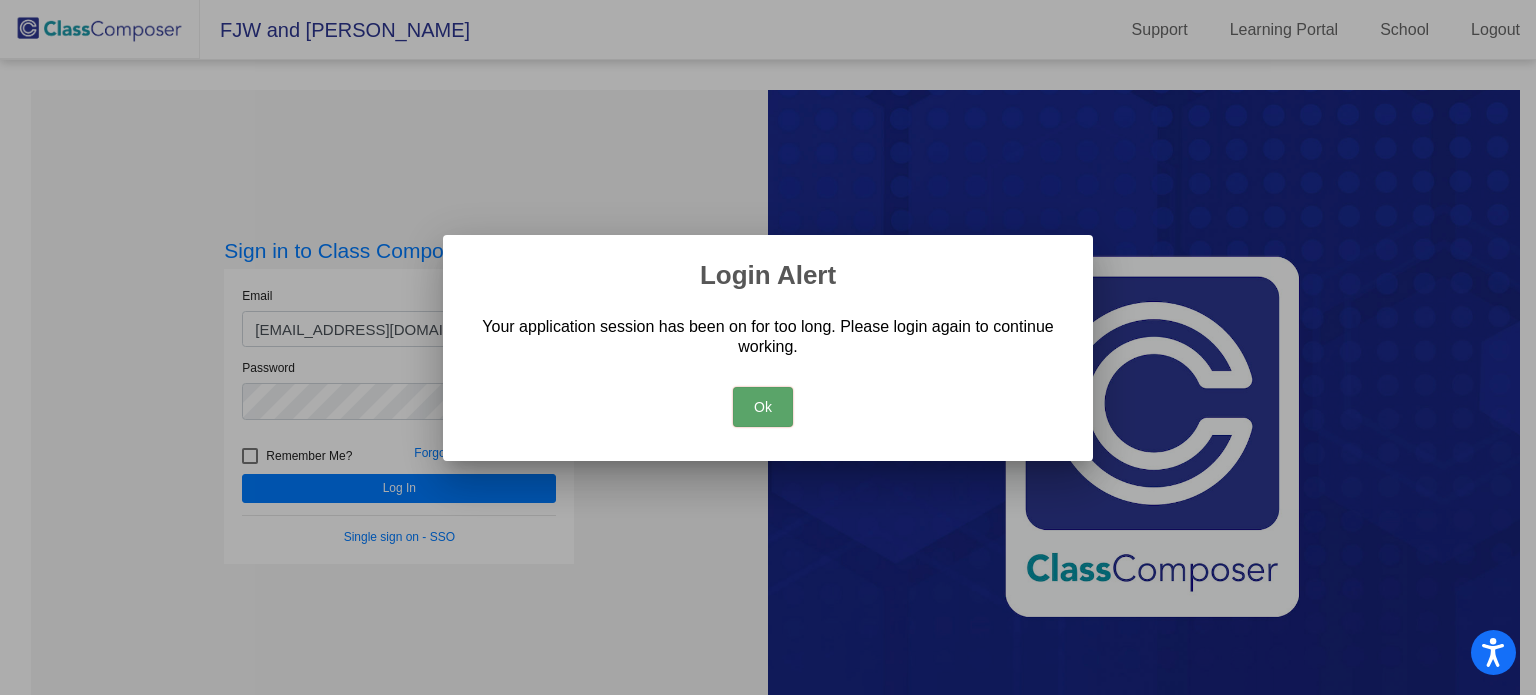 click on "Ok" at bounding box center [763, 407] 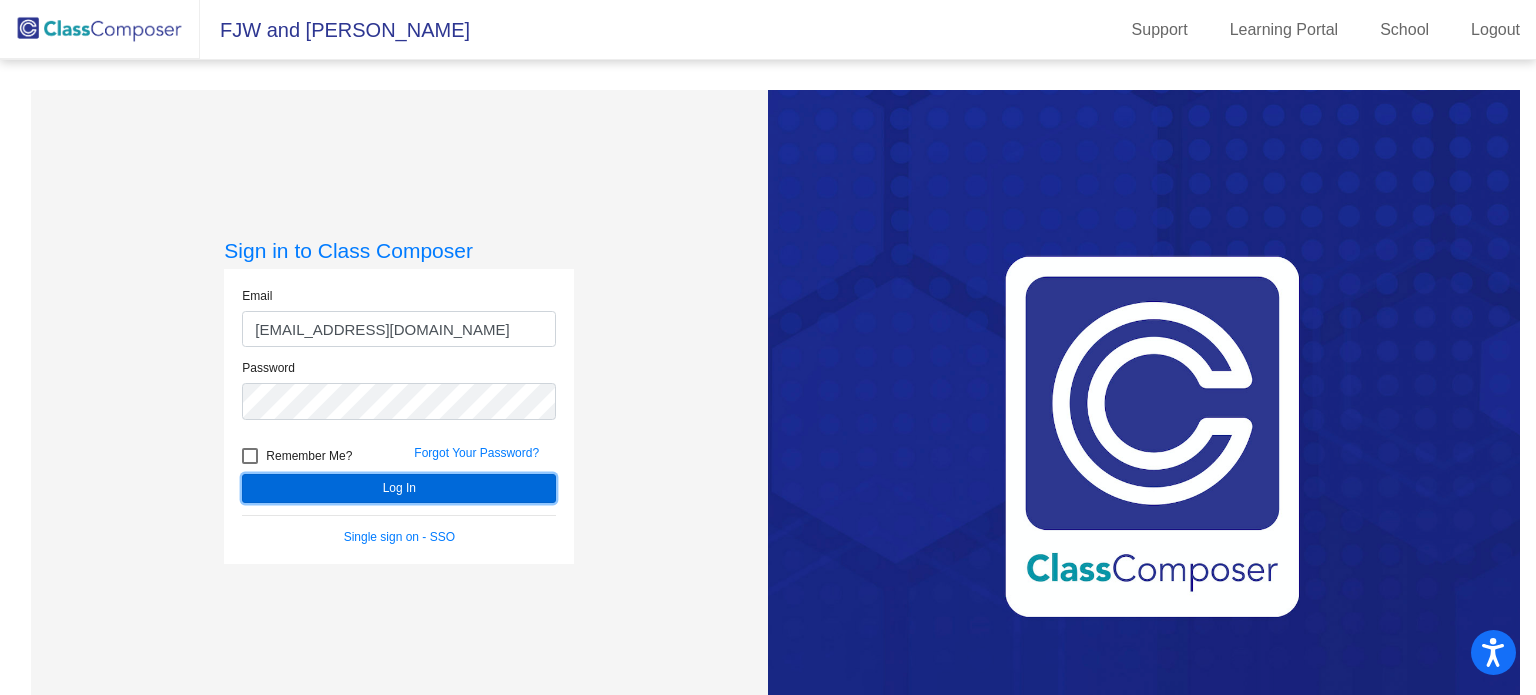 click on "Log In" 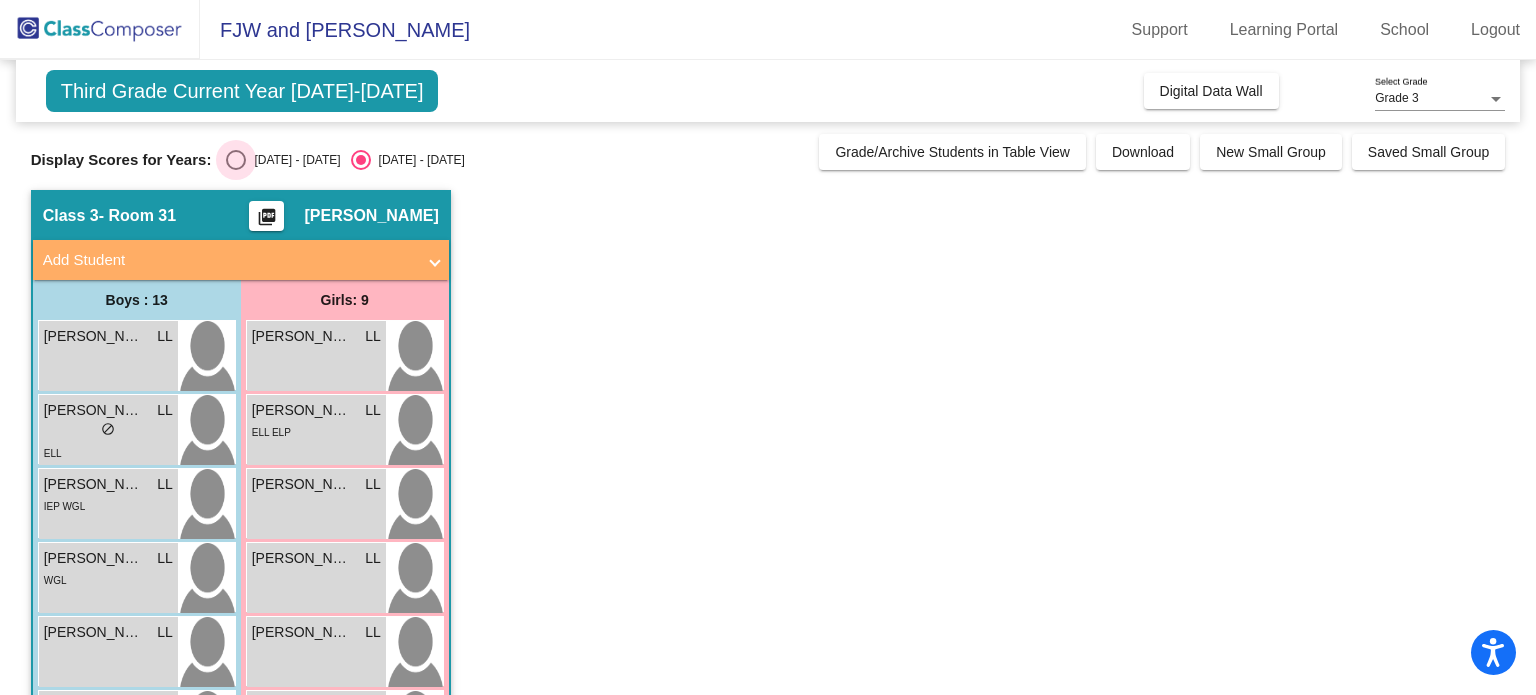 click at bounding box center (236, 160) 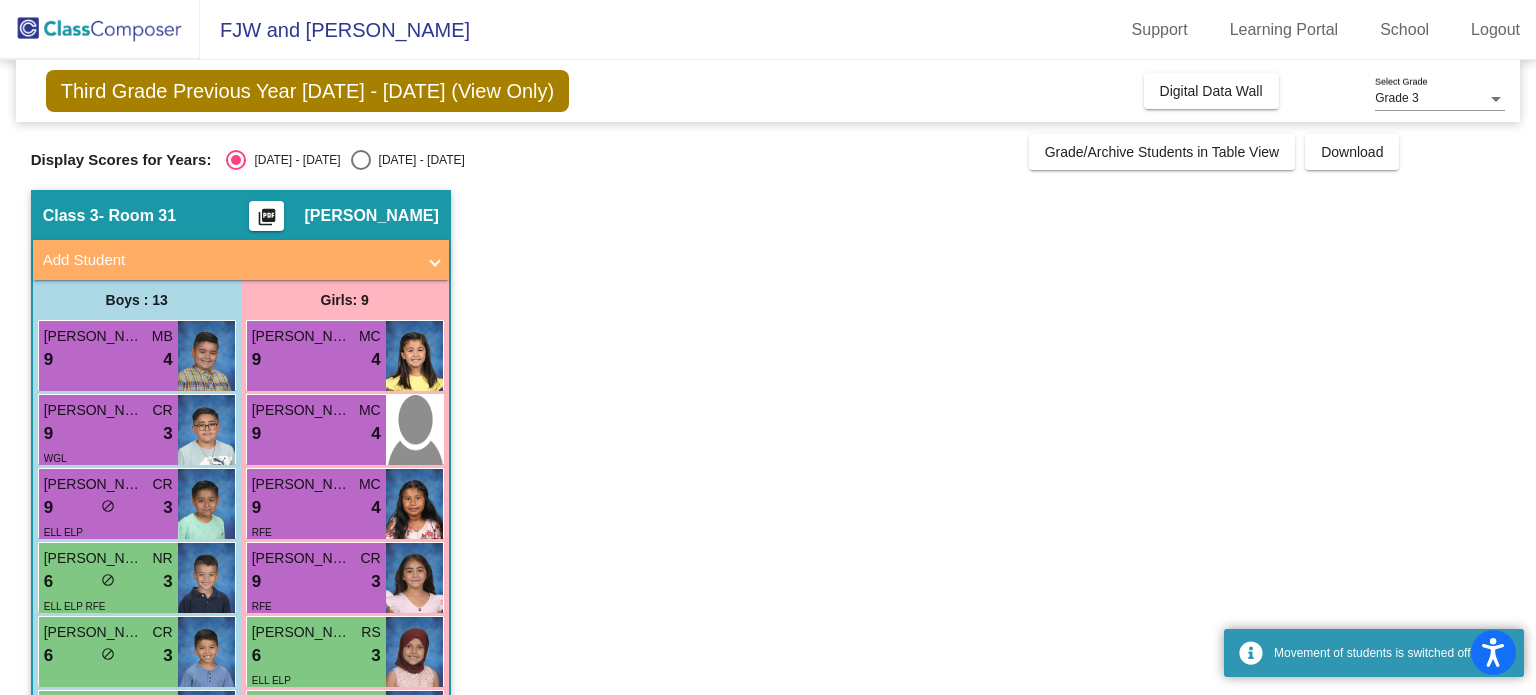 click at bounding box center (361, 160) 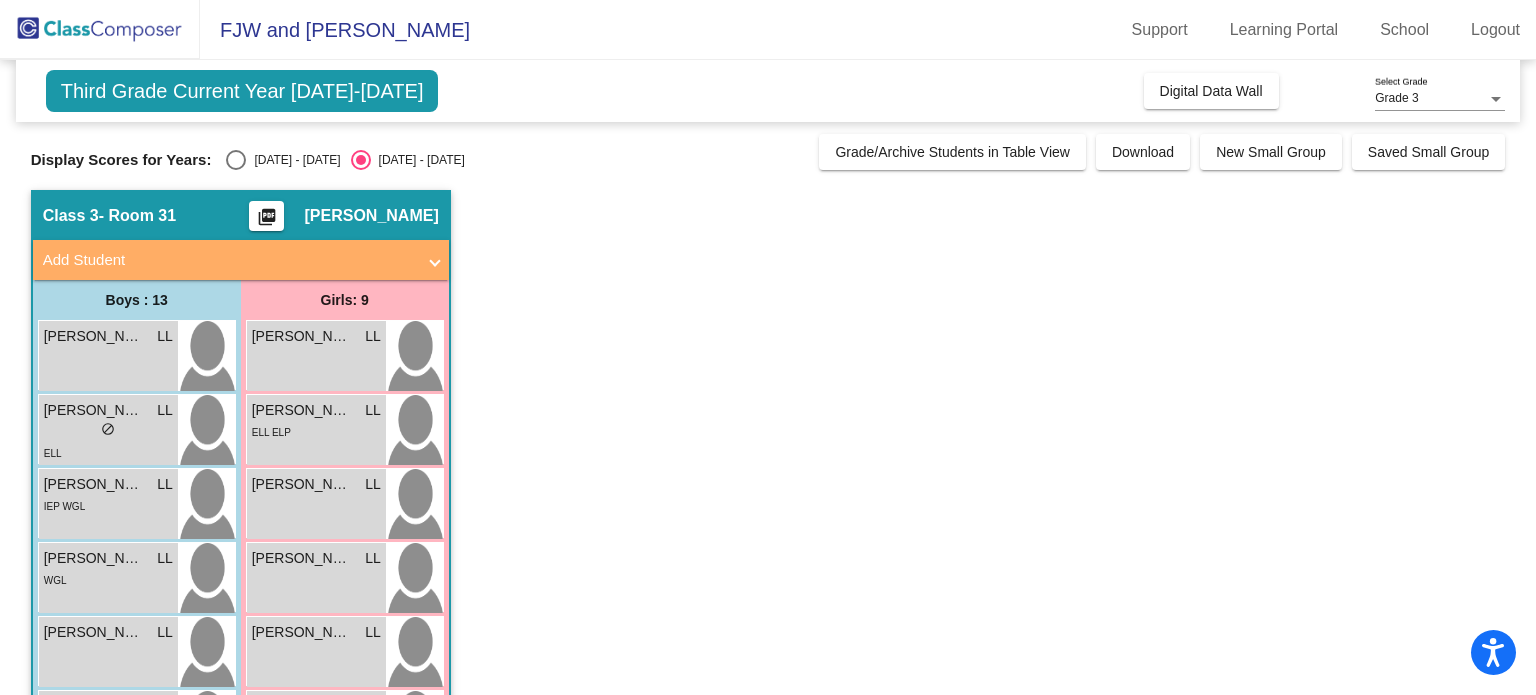click on "Third Grade Current Year [DATE]-[DATE]  Add, Move, or Retain Students Off   On  Incoming   Digital Data Wall    Display Scores for Years:   [DATE] - [DATE]   [DATE] - [DATE]  Grade/Archive Students in Table View   Download   New Small Group   Saved Small Group   Notes   Download Class List   Import Students   New Small Group   Saved Small Group  Display Scores for Years:   [DATE] - [DATE]   [DATE] - [DATE] Hallway   - Hallway Class  picture_as_pdf  Add Student  First Name Last Name Student Id  (Recommended)   Boy   Girl   [DEMOGRAPHIC_DATA] Add Close  Boys : 0    No Students   Girls: 0   No Students   Class 1   - Room 33  picture_as_pdf  Add Student  First Name Last Name Student Id  (Recommended)   Boy   Girl   [DEMOGRAPHIC_DATA] Add Close  Boys : 13  [PERSON_NAME] lock do_not_disturb_alt ELP RFE [PERSON_NAME] lock do_not_disturb_alt ELL ELP [PERSON_NAME] [PERSON_NAME] lock do_not_disturb_alt ELP RFE [PERSON_NAME] lock do_not_disturb_alt [PERSON_NAME] lock do_not_disturb_alt [PERSON_NAME] Tellaeche lock do_not_disturb_alt ELL" 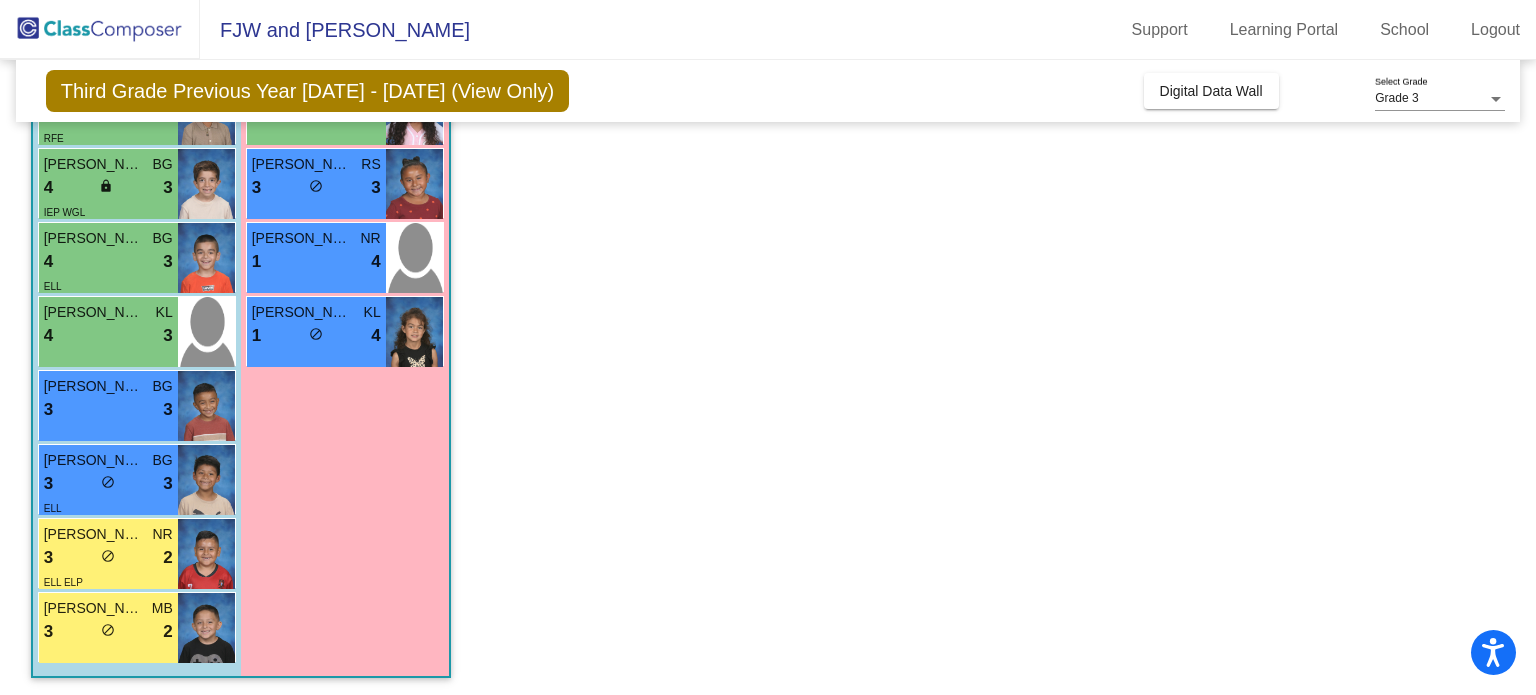 scroll, scrollTop: 617, scrollLeft: 0, axis: vertical 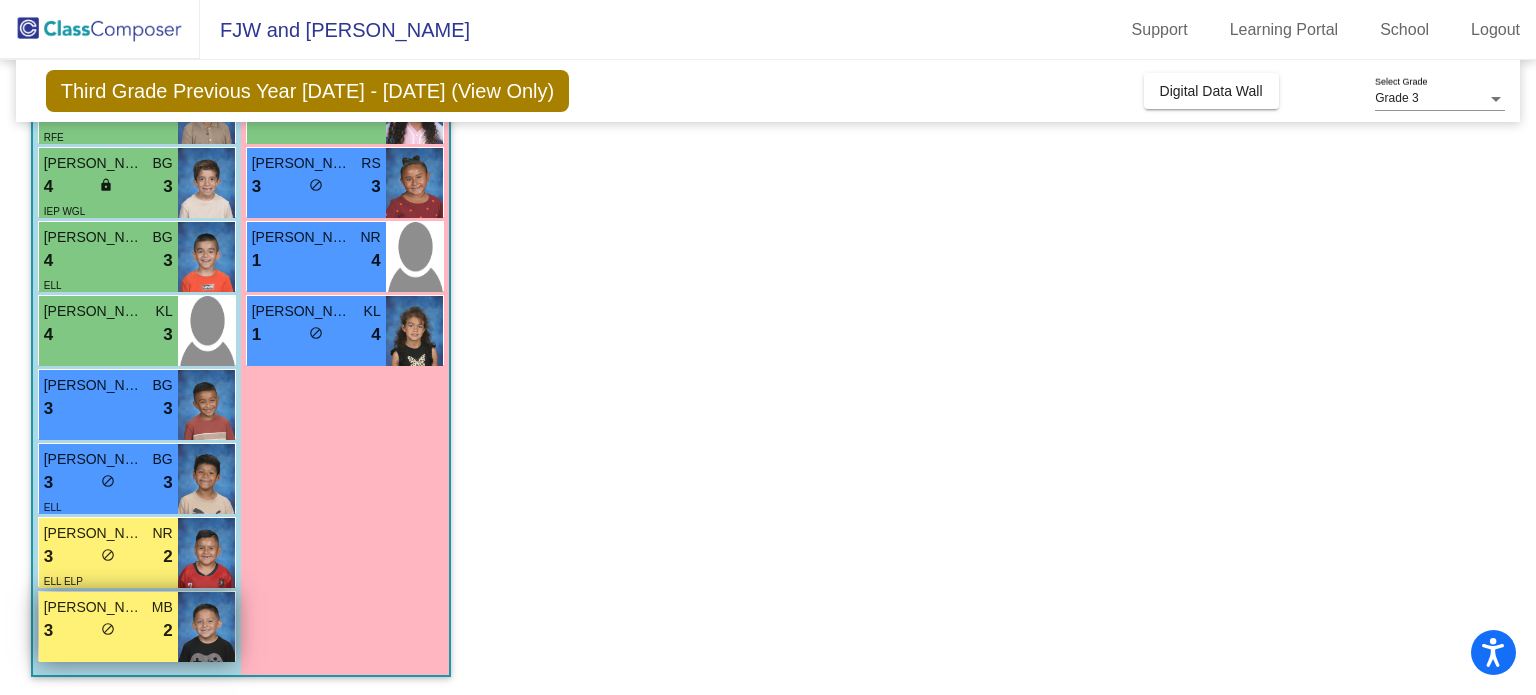 click on "[PERSON_NAME] MB 3 lock do_not_disturb_alt 2" at bounding box center (108, 627) 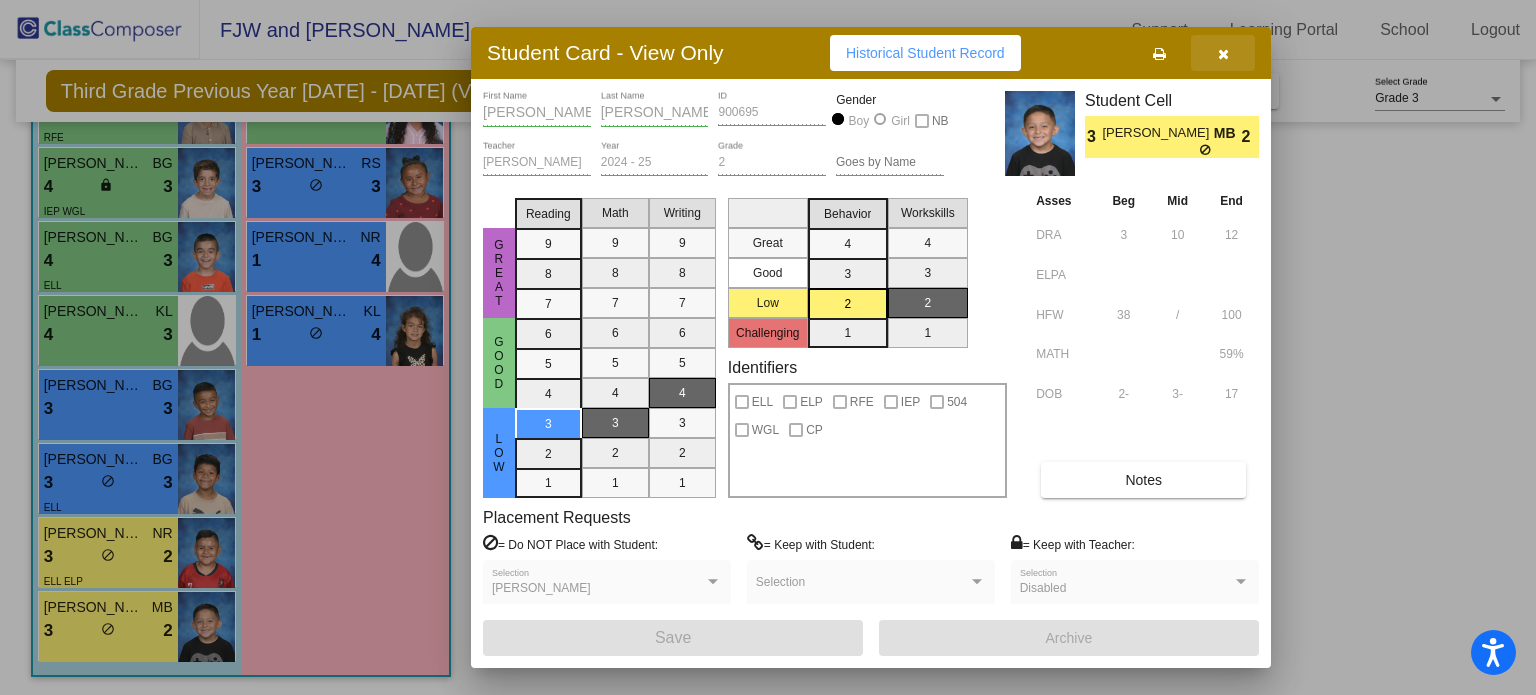 click at bounding box center [1223, 53] 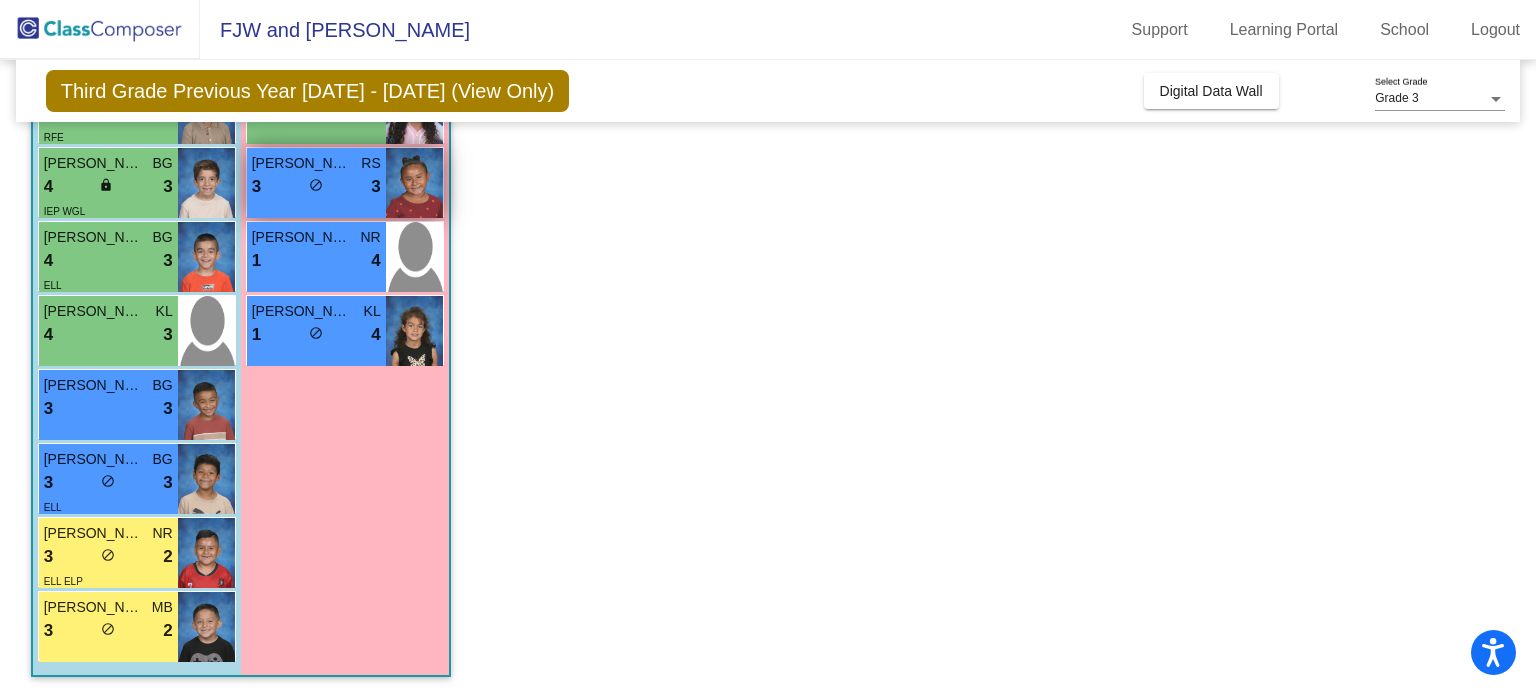 click on "[PERSON_NAME]" at bounding box center [302, 163] 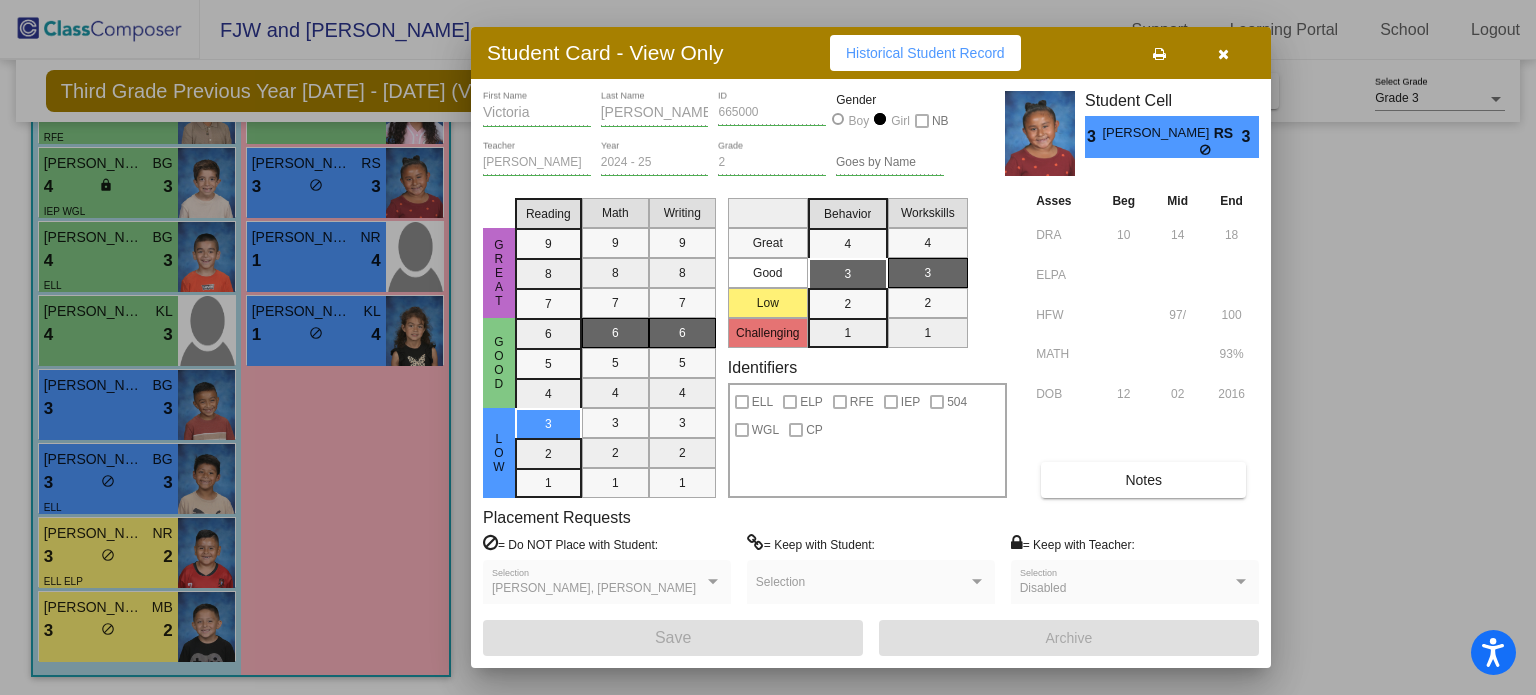 click at bounding box center (1223, 53) 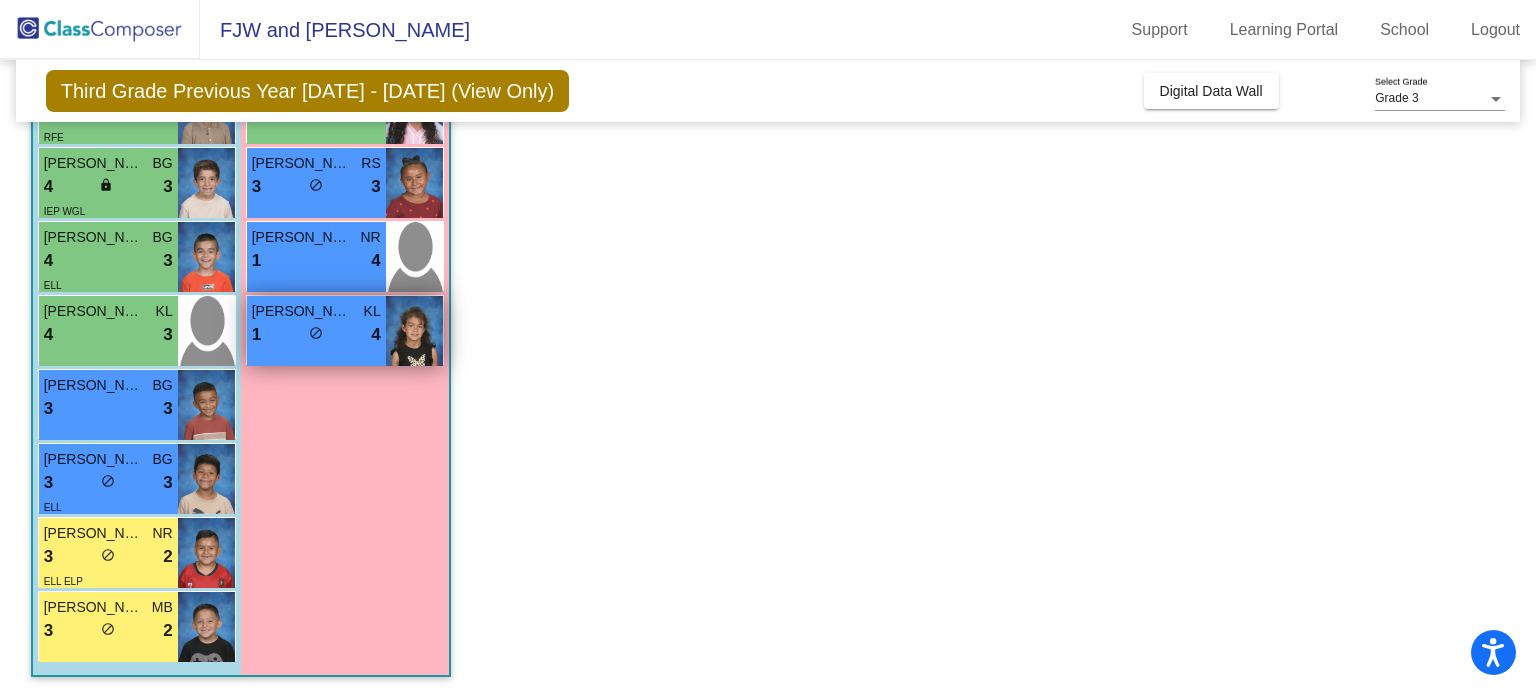 click at bounding box center (414, 331) 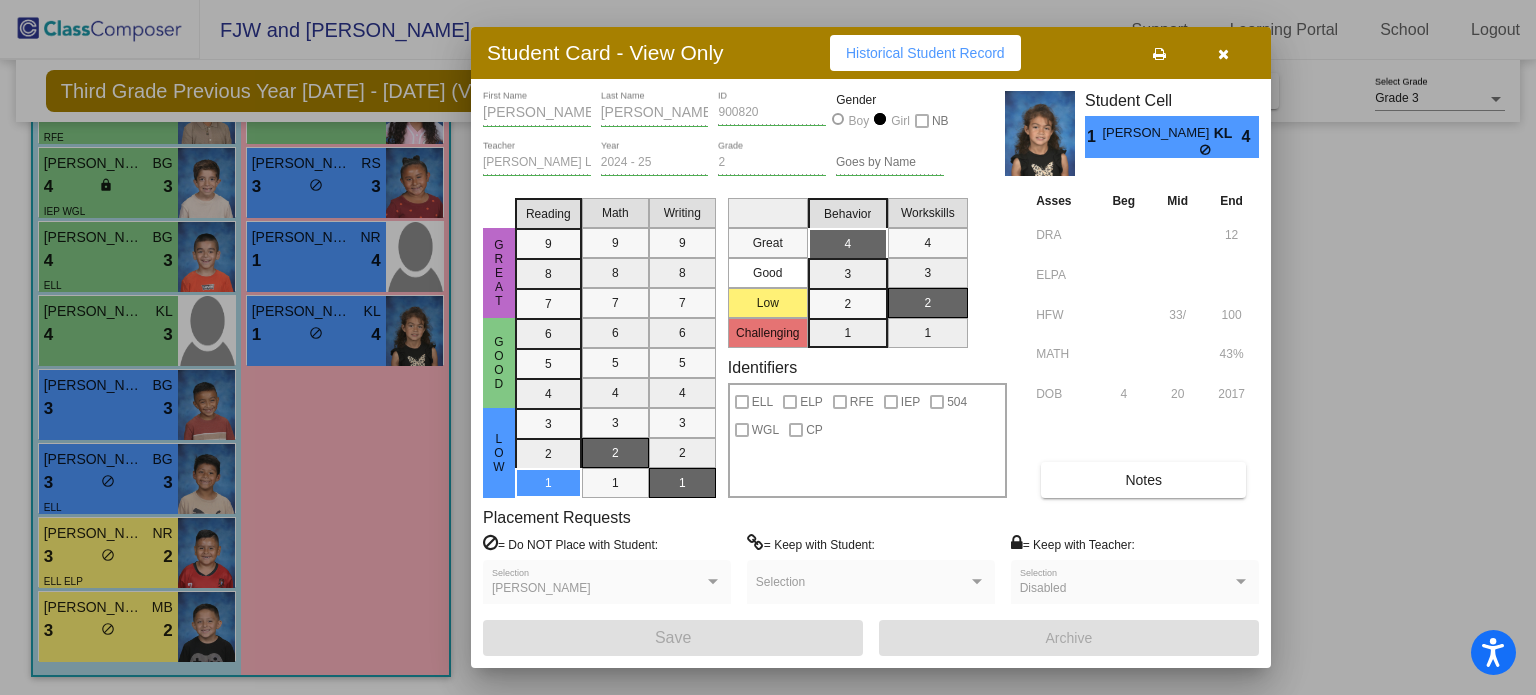 click at bounding box center [1223, 54] 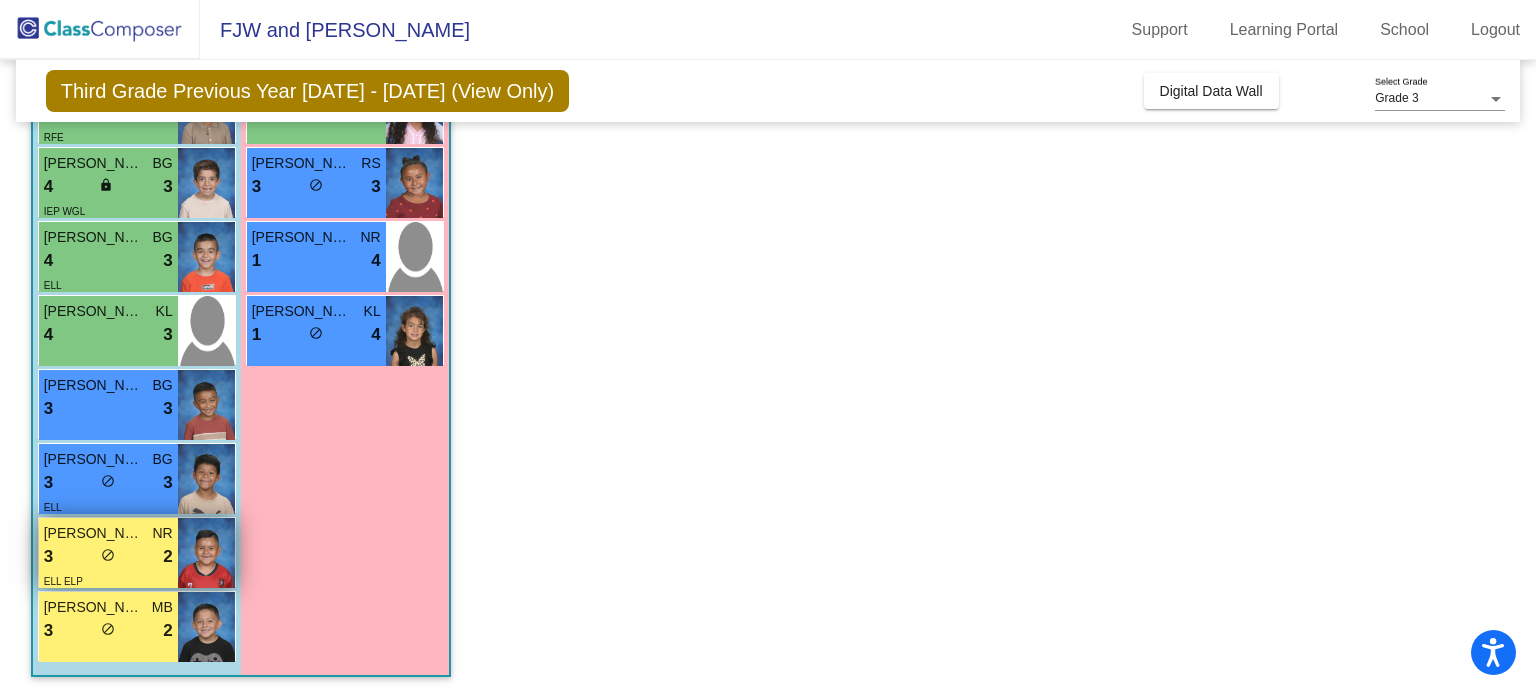 click on "do_not_disturb_alt" at bounding box center (108, 555) 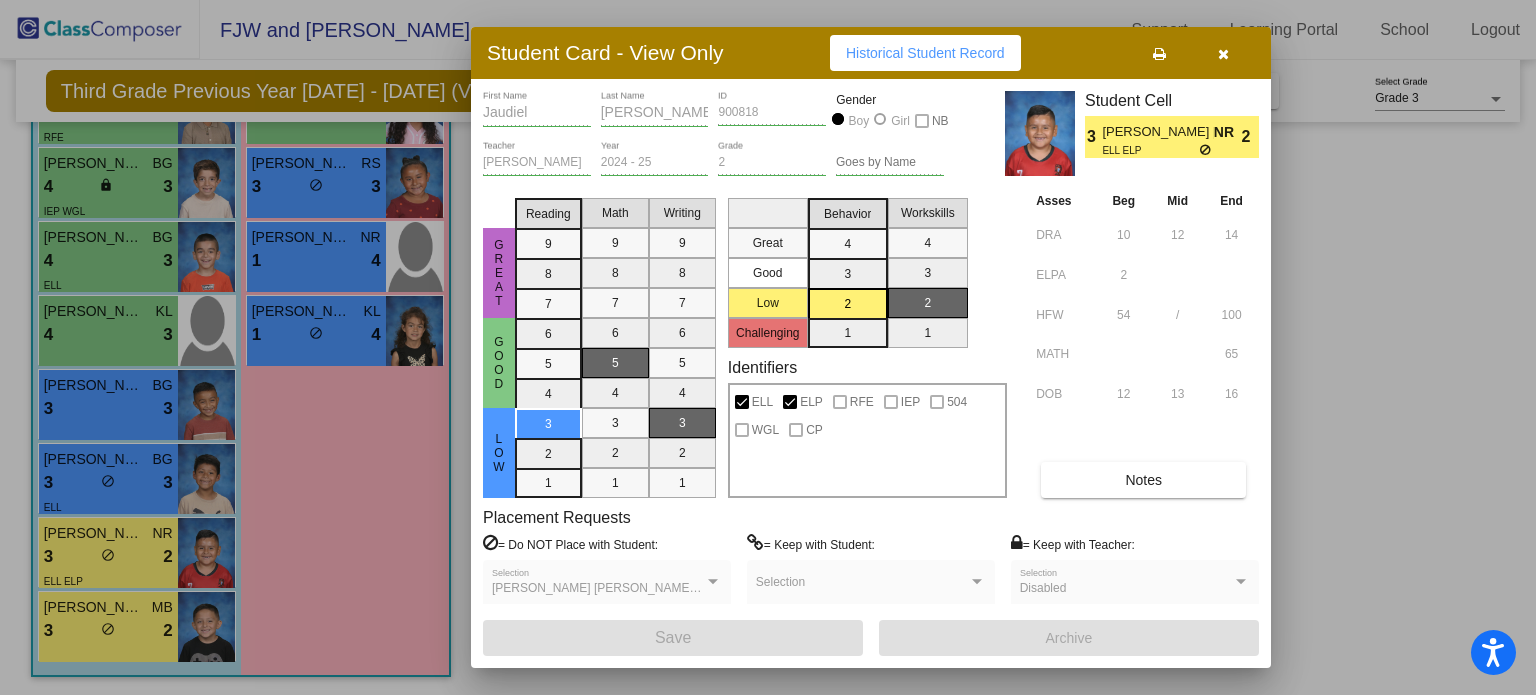 click at bounding box center (1223, 54) 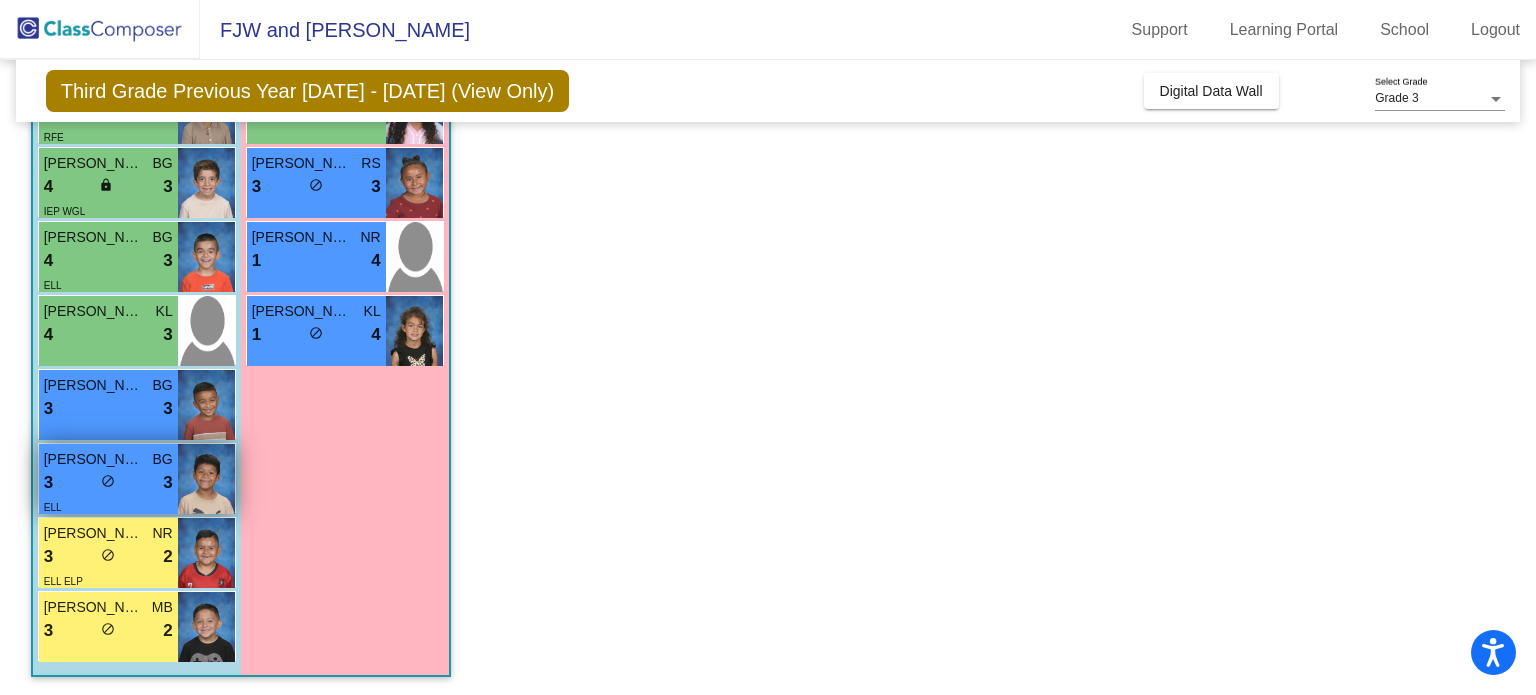 click on "ELL" at bounding box center (108, 506) 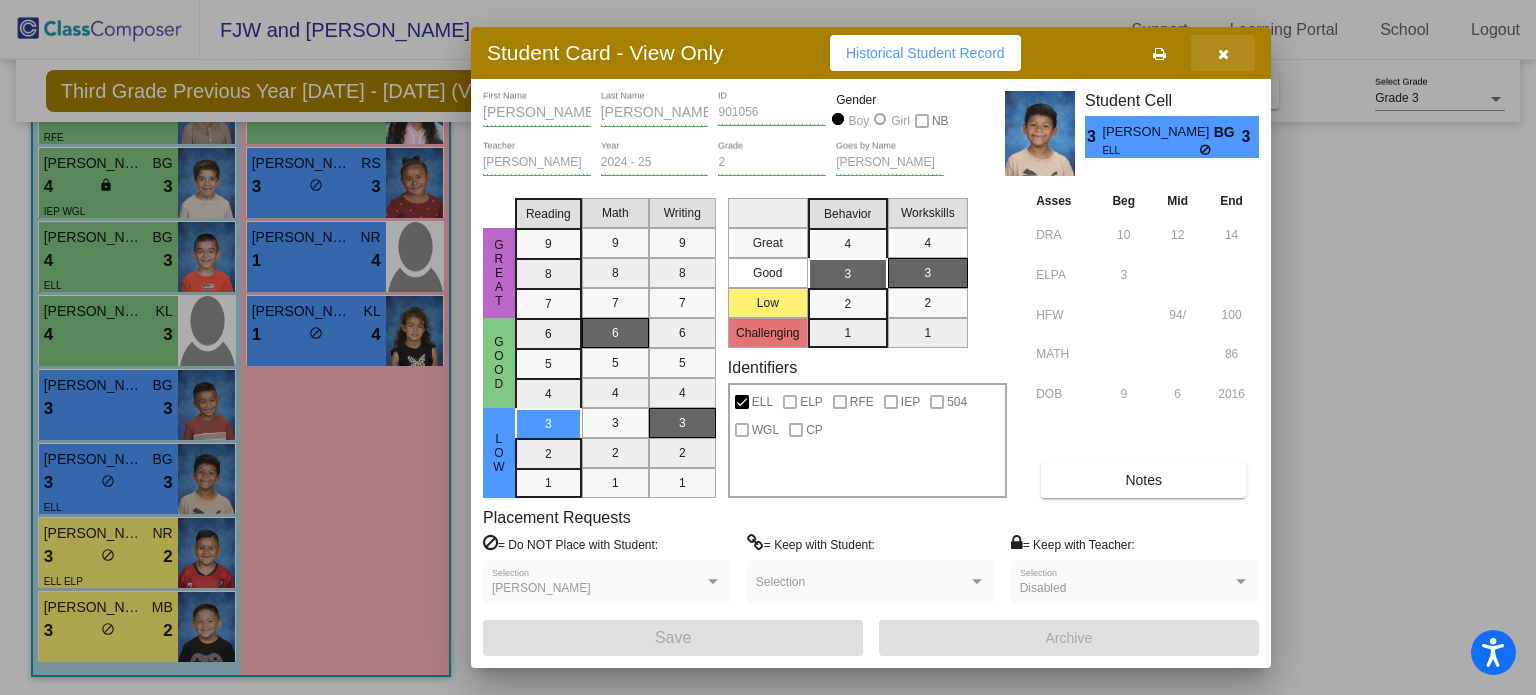 click at bounding box center [1223, 53] 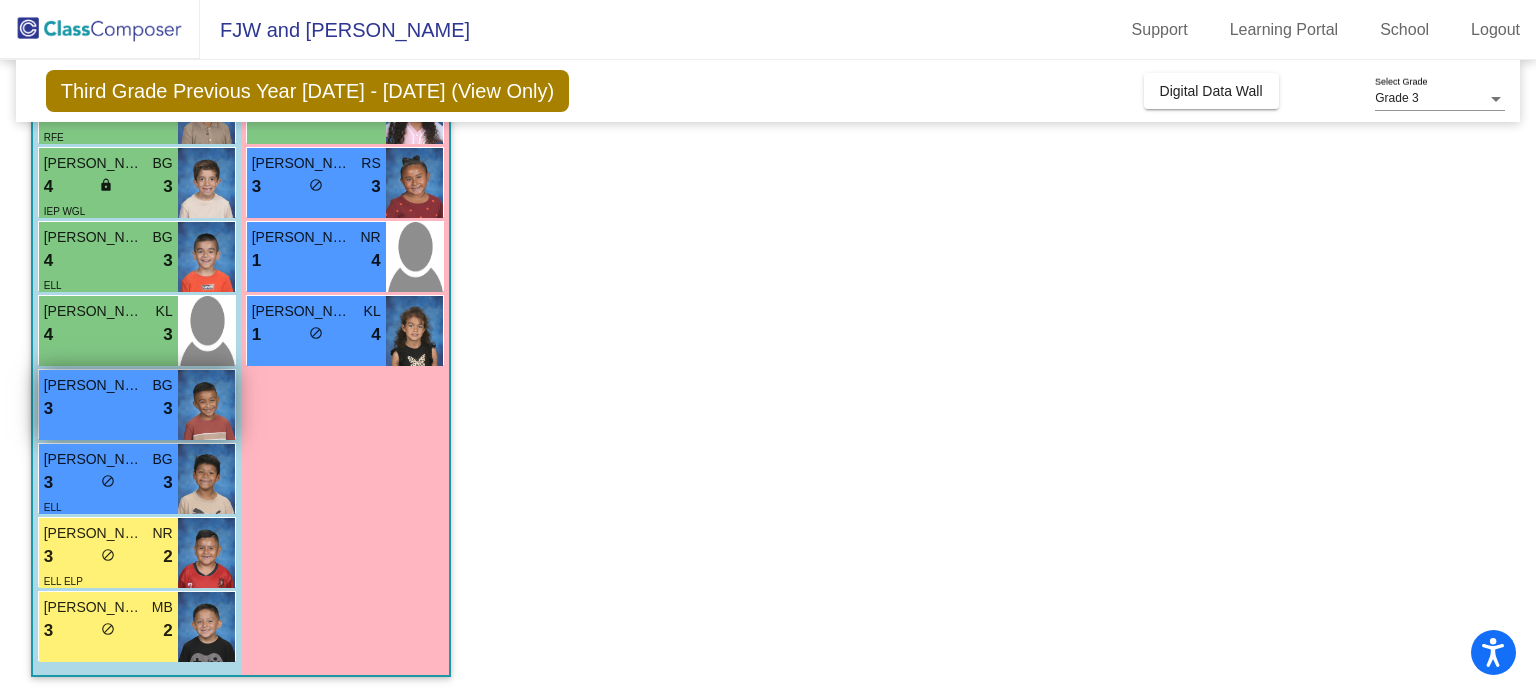 click on "3 lock do_not_disturb_alt 3" at bounding box center (108, 409) 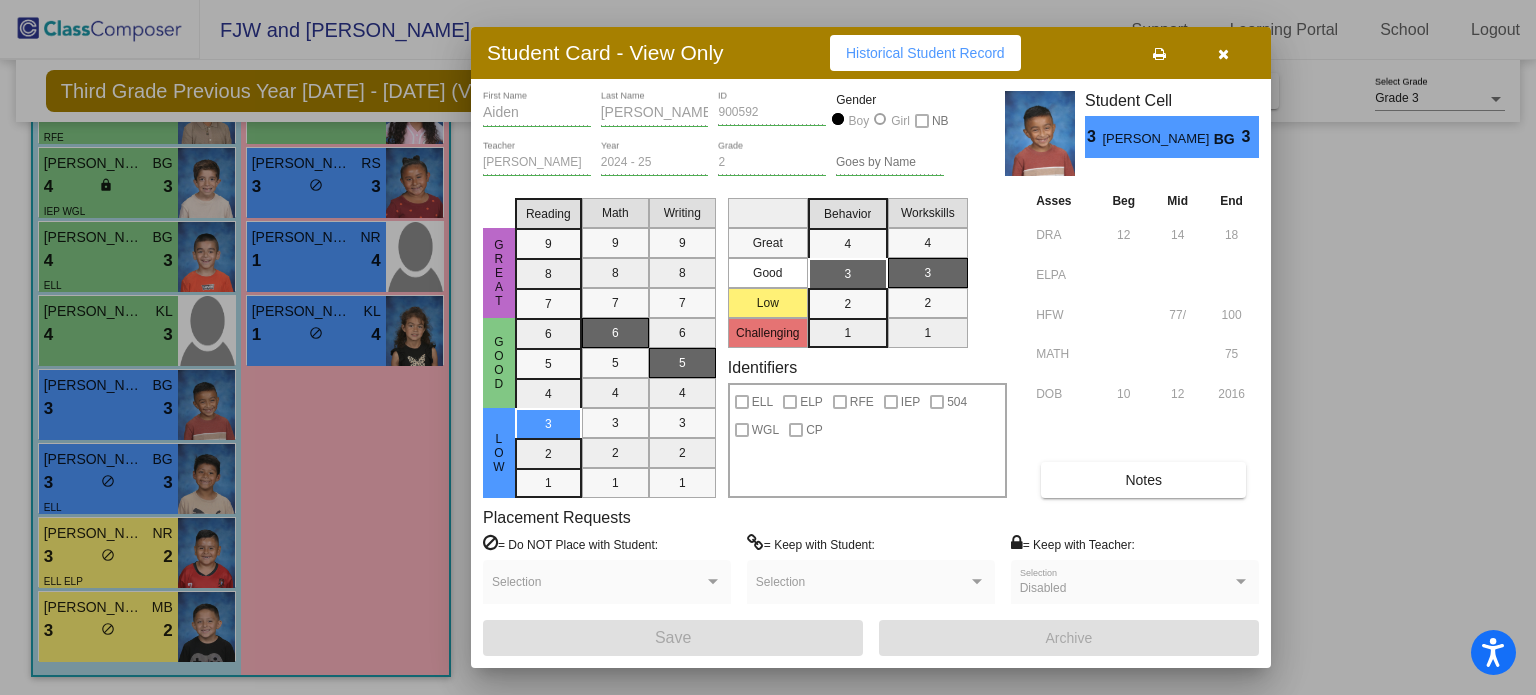 click at bounding box center (1223, 54) 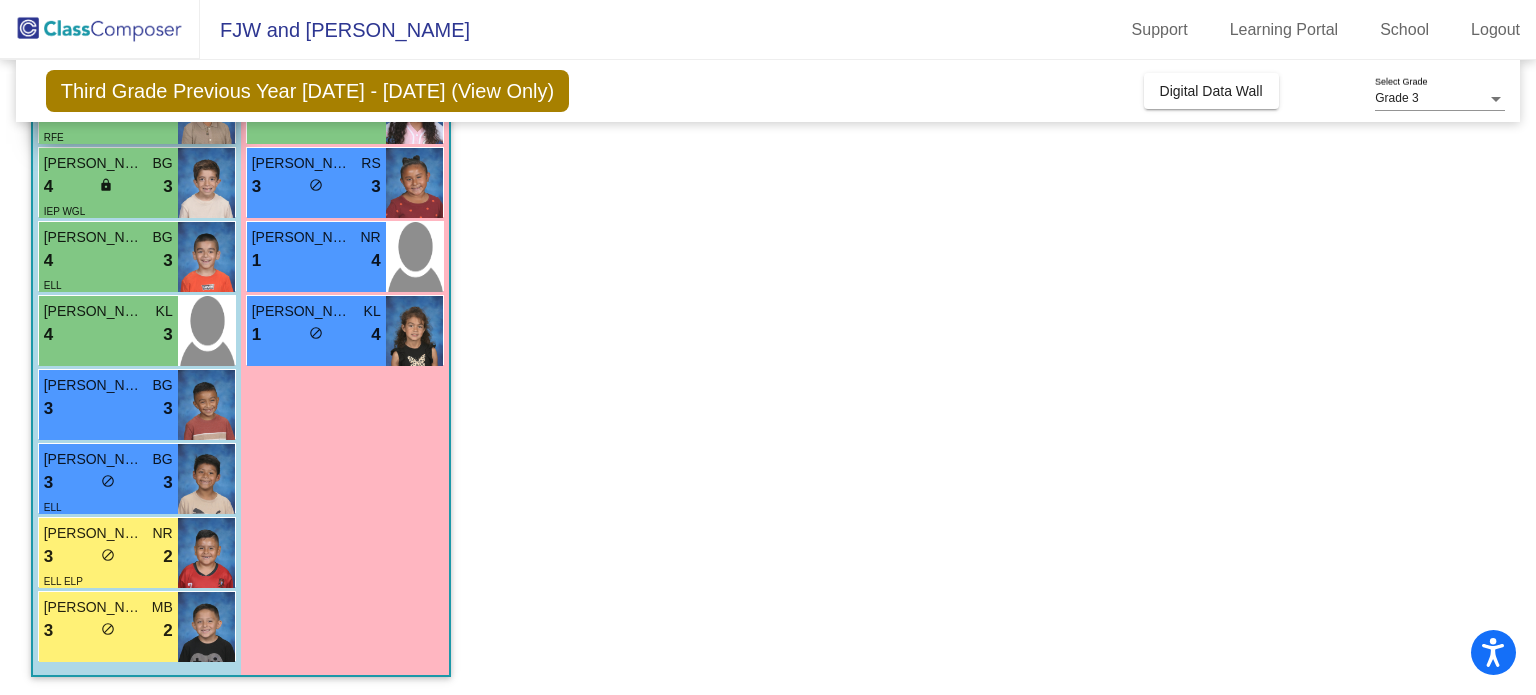 click on "RFE" at bounding box center [108, 136] 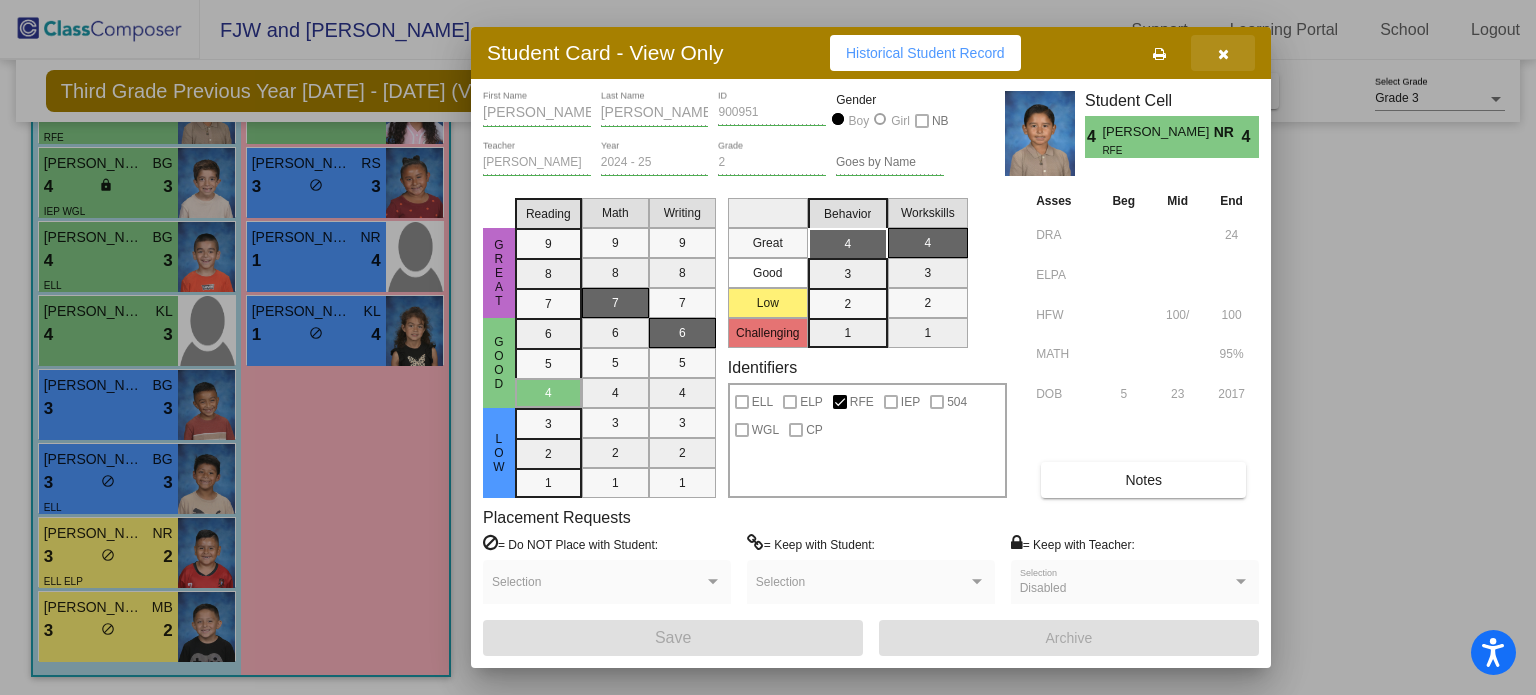 click at bounding box center [1223, 54] 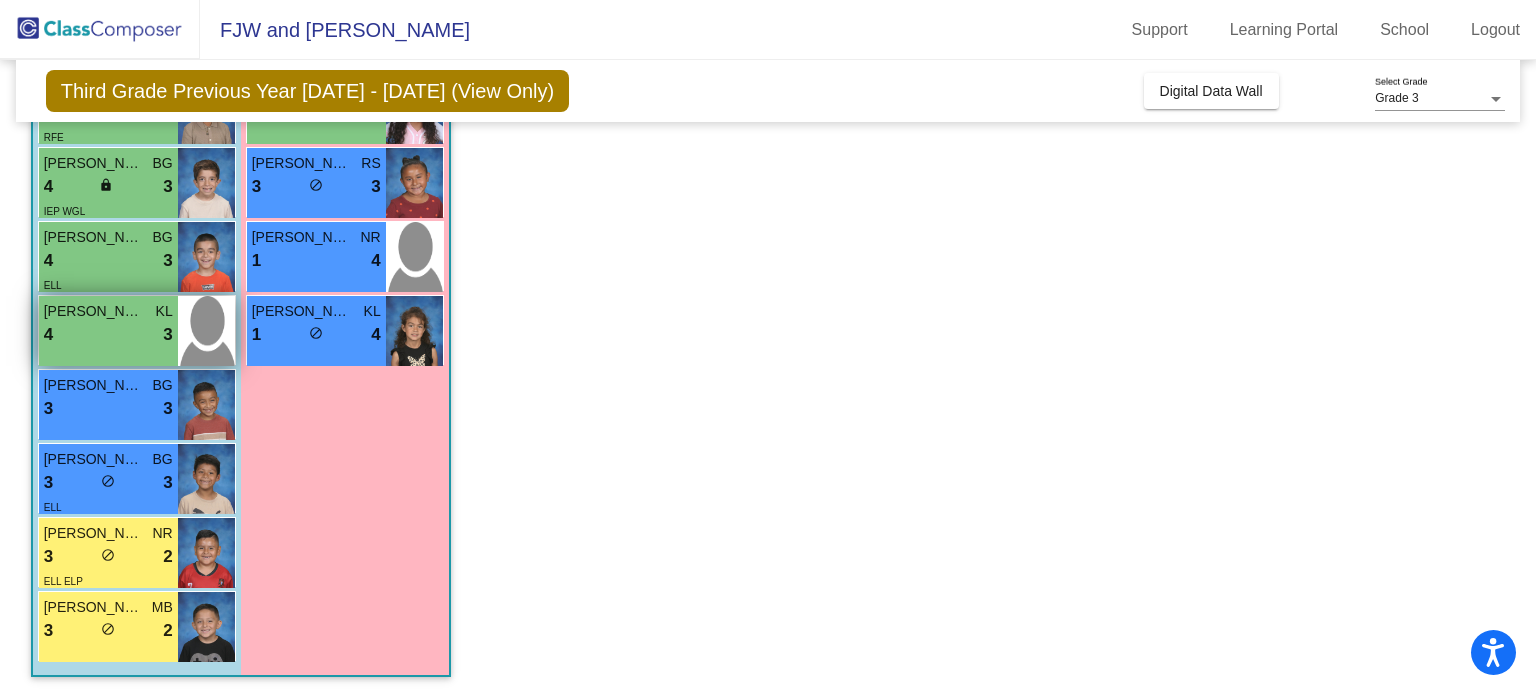 click on "[PERSON_NAME] 4 lock do_not_disturb_alt 3" at bounding box center [108, 331] 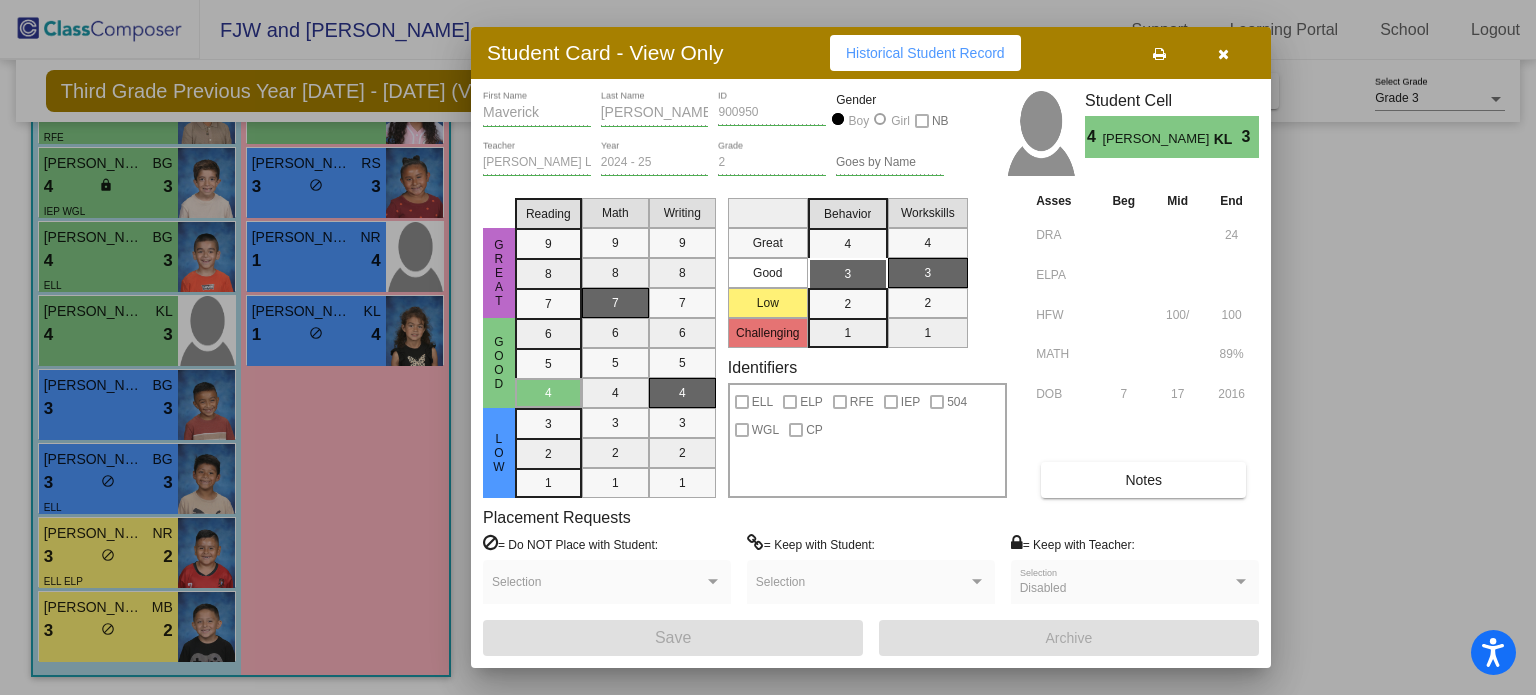 click at bounding box center (1223, 53) 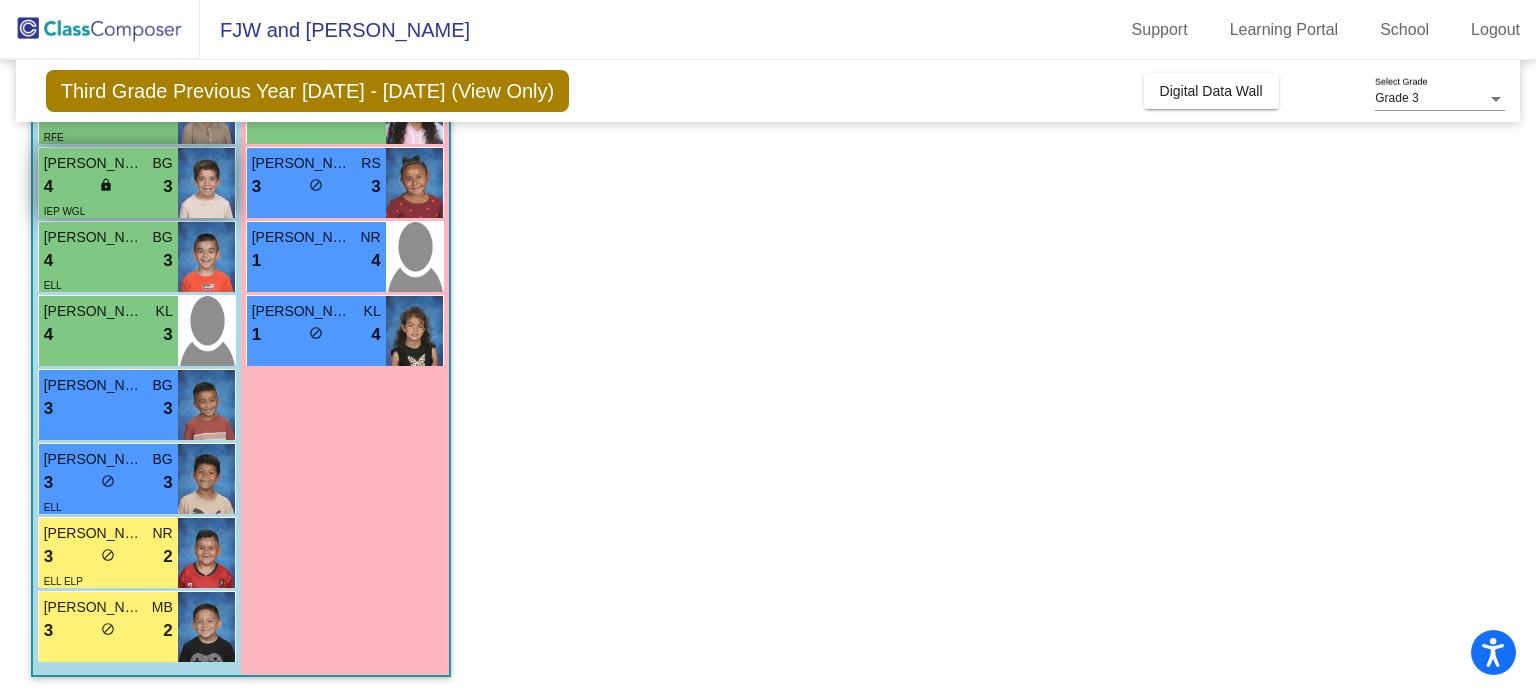 click on "4 lock do_not_disturb_alt 3" at bounding box center [108, 187] 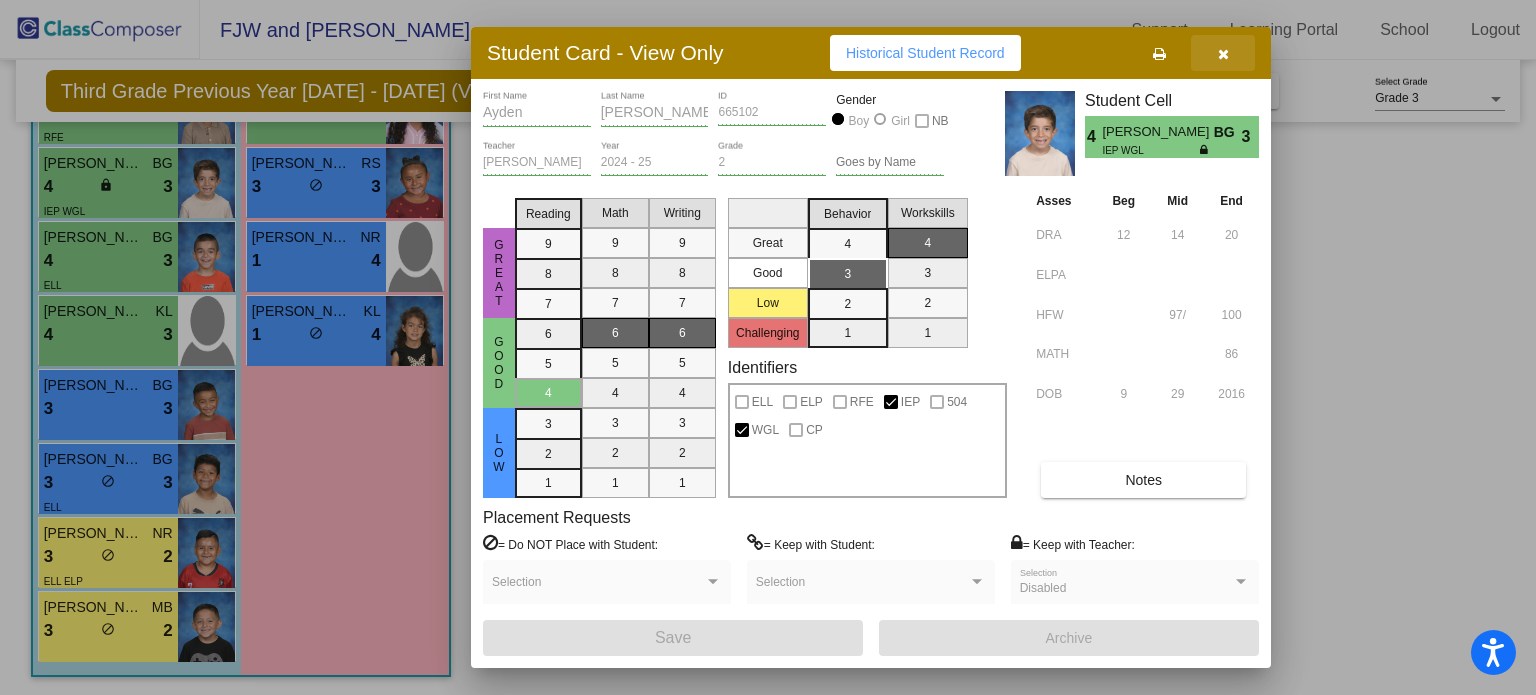 click at bounding box center (1223, 53) 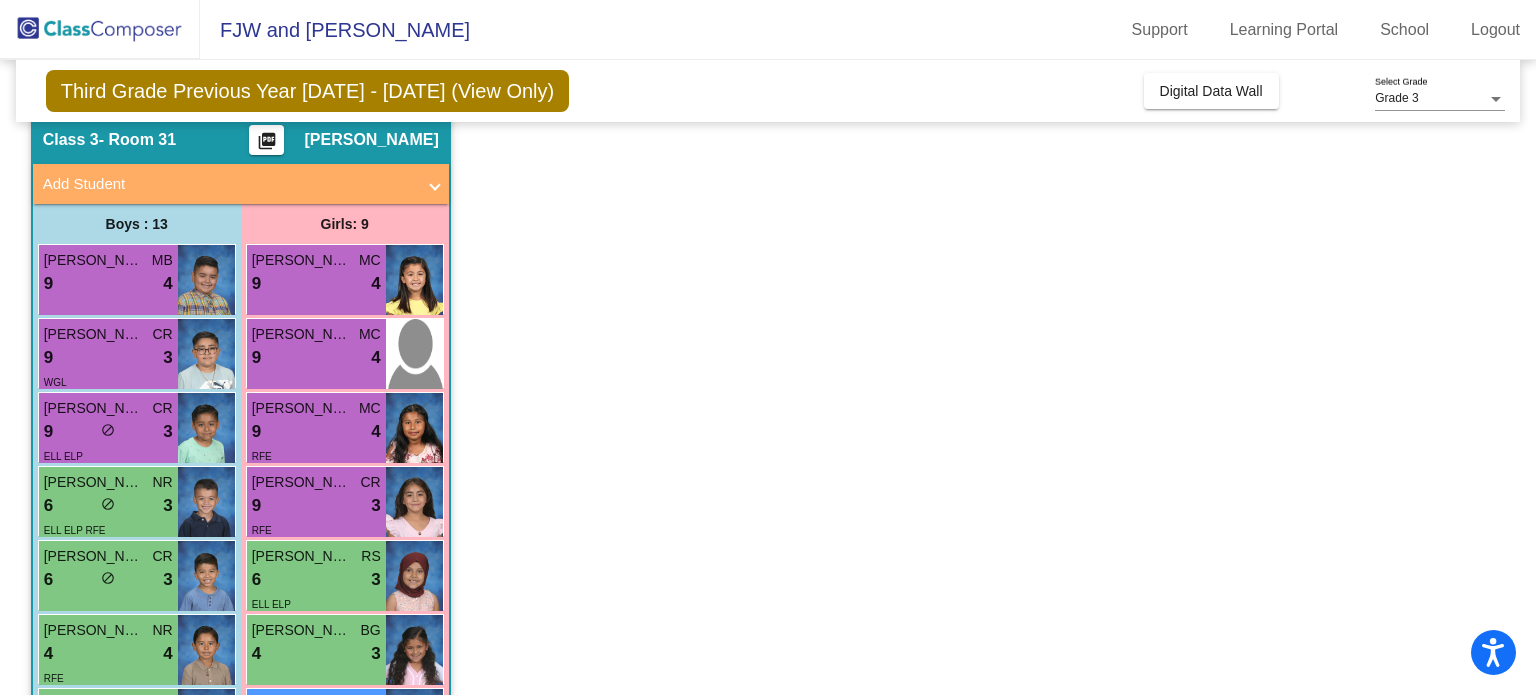 scroll, scrollTop: 0, scrollLeft: 0, axis: both 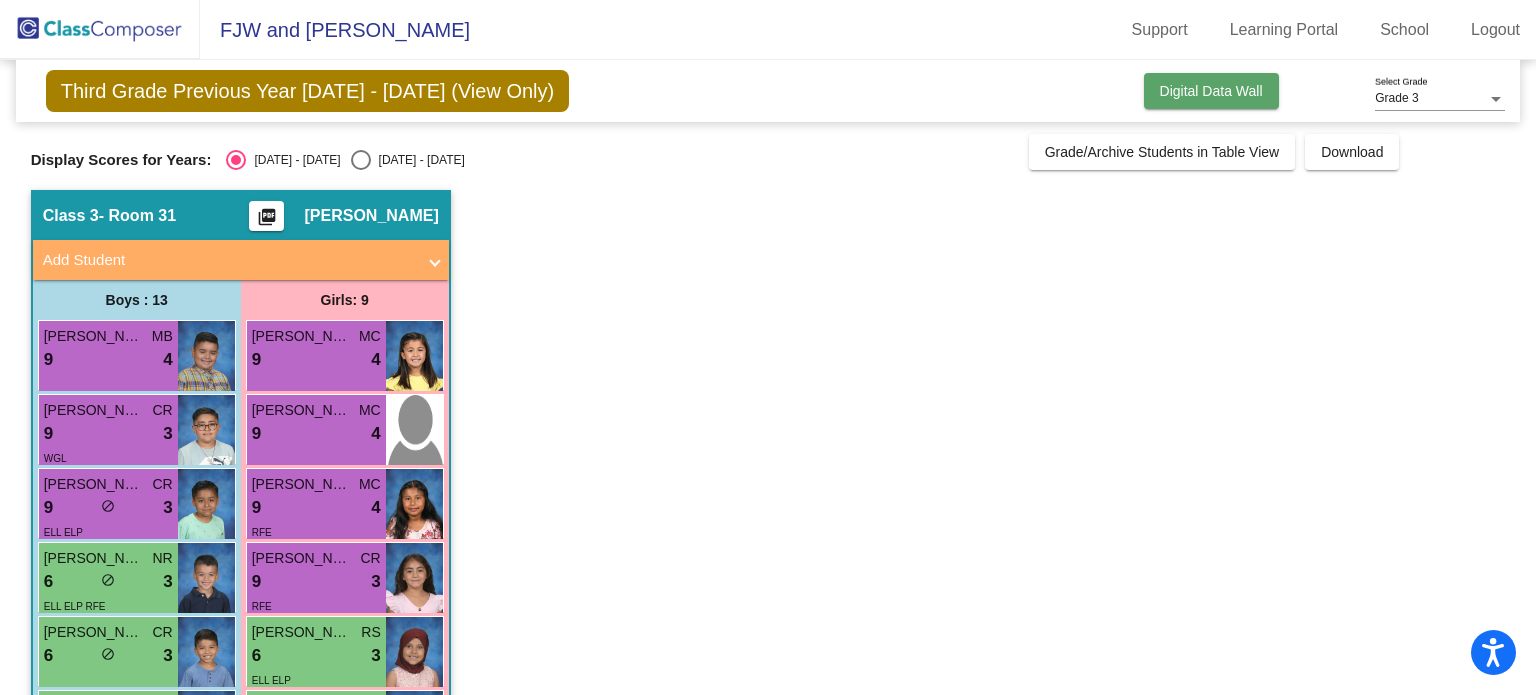 click on "Digital Data Wall" 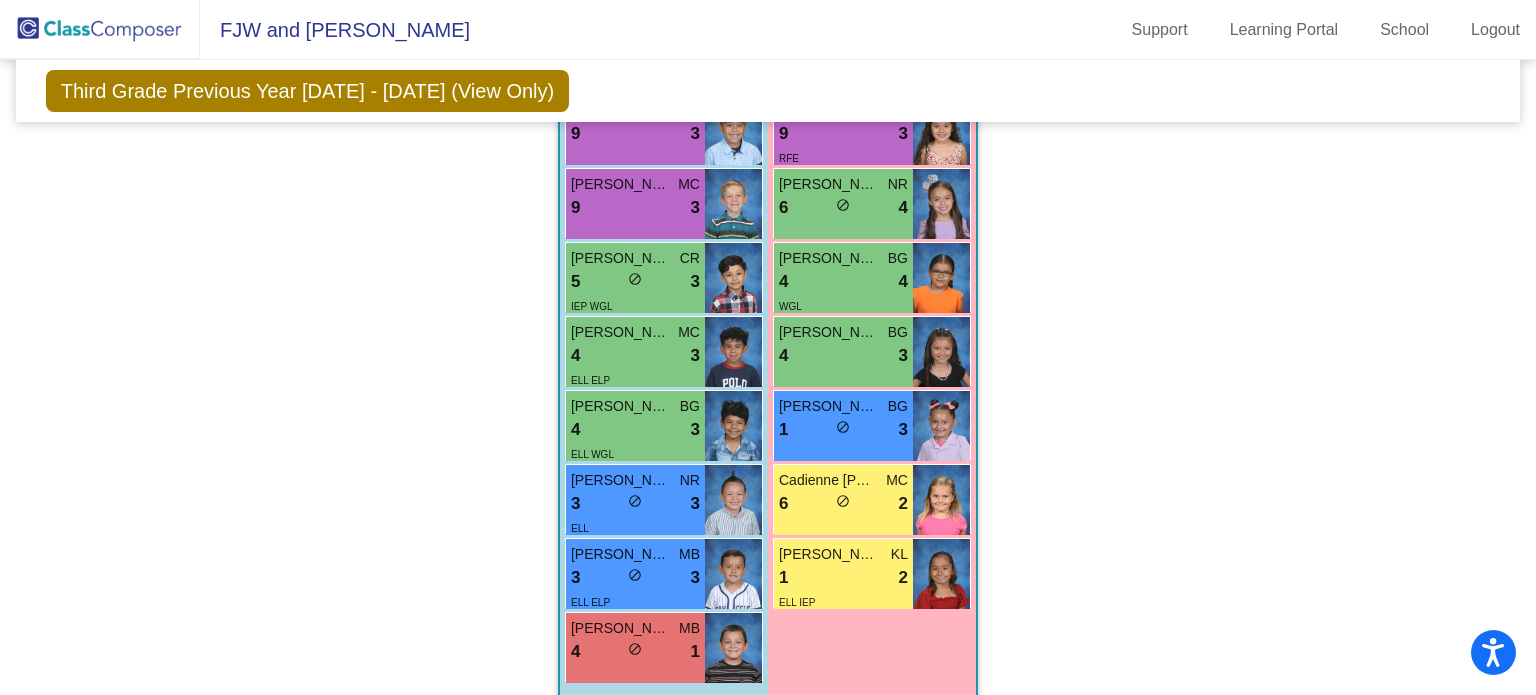 scroll, scrollTop: 3008, scrollLeft: 0, axis: vertical 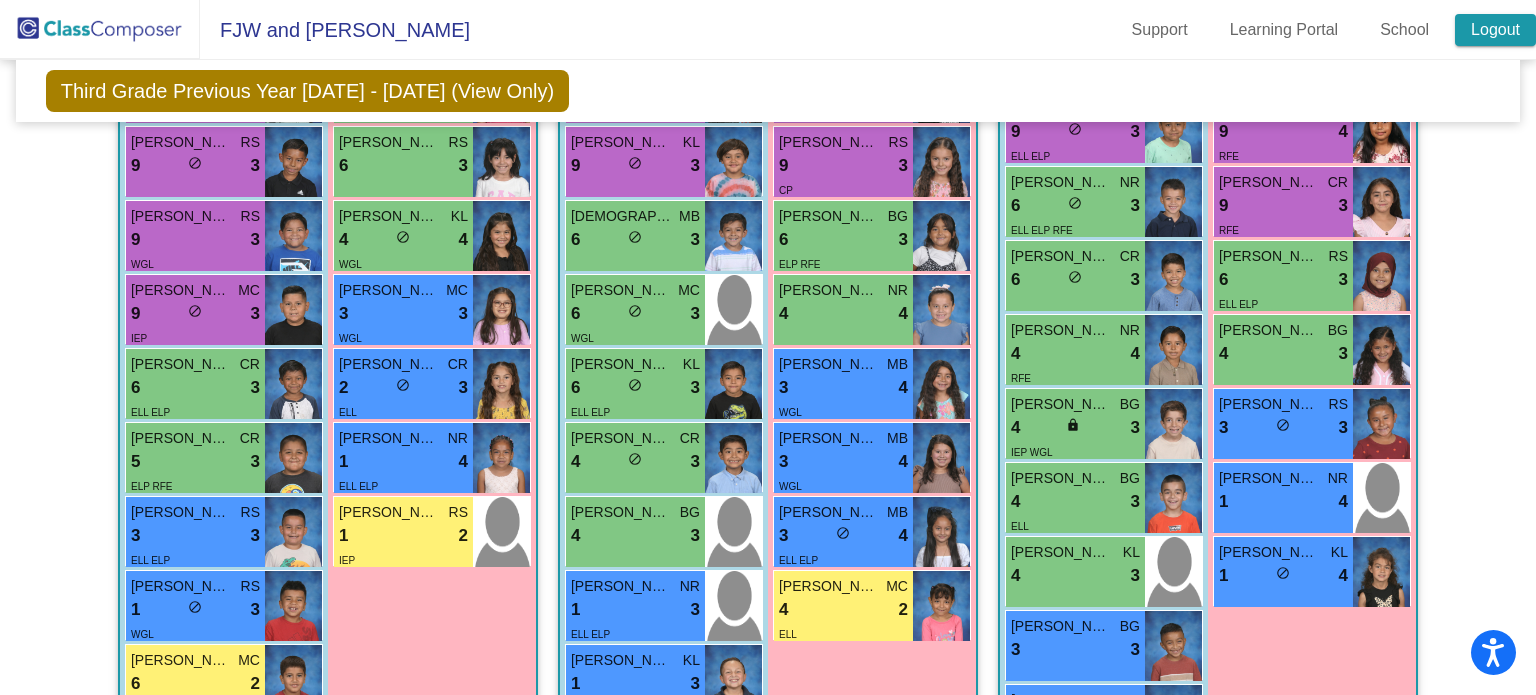 click on "Logout" 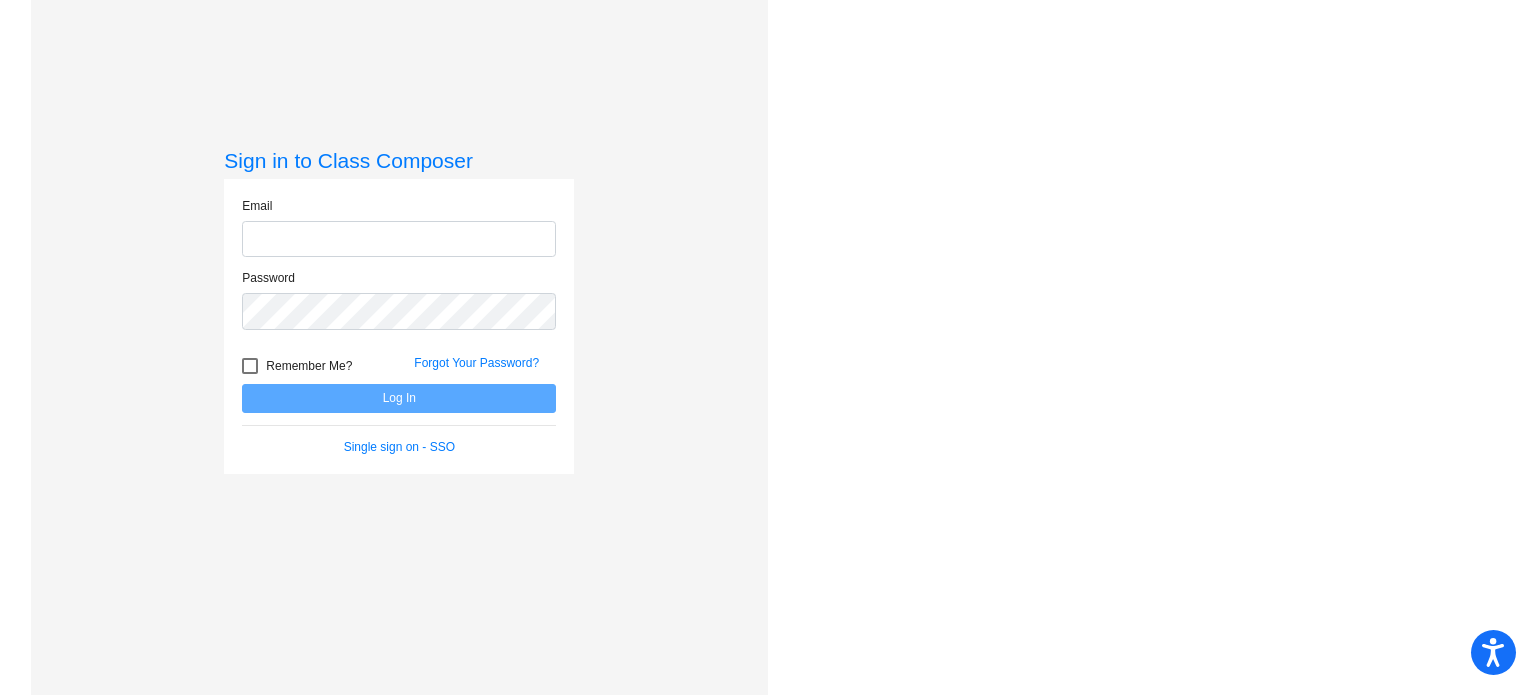scroll, scrollTop: 0, scrollLeft: 0, axis: both 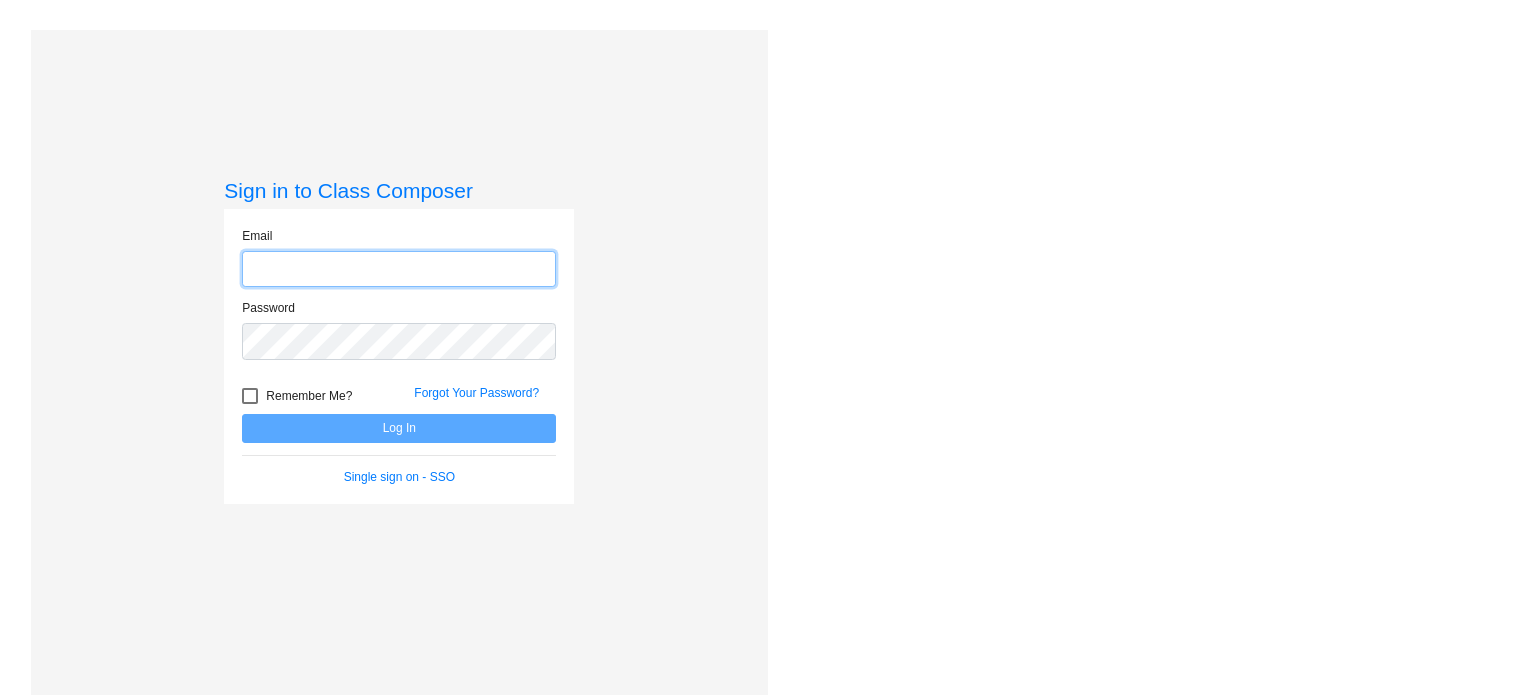 type on "[EMAIL_ADDRESS][DOMAIN_NAME]" 